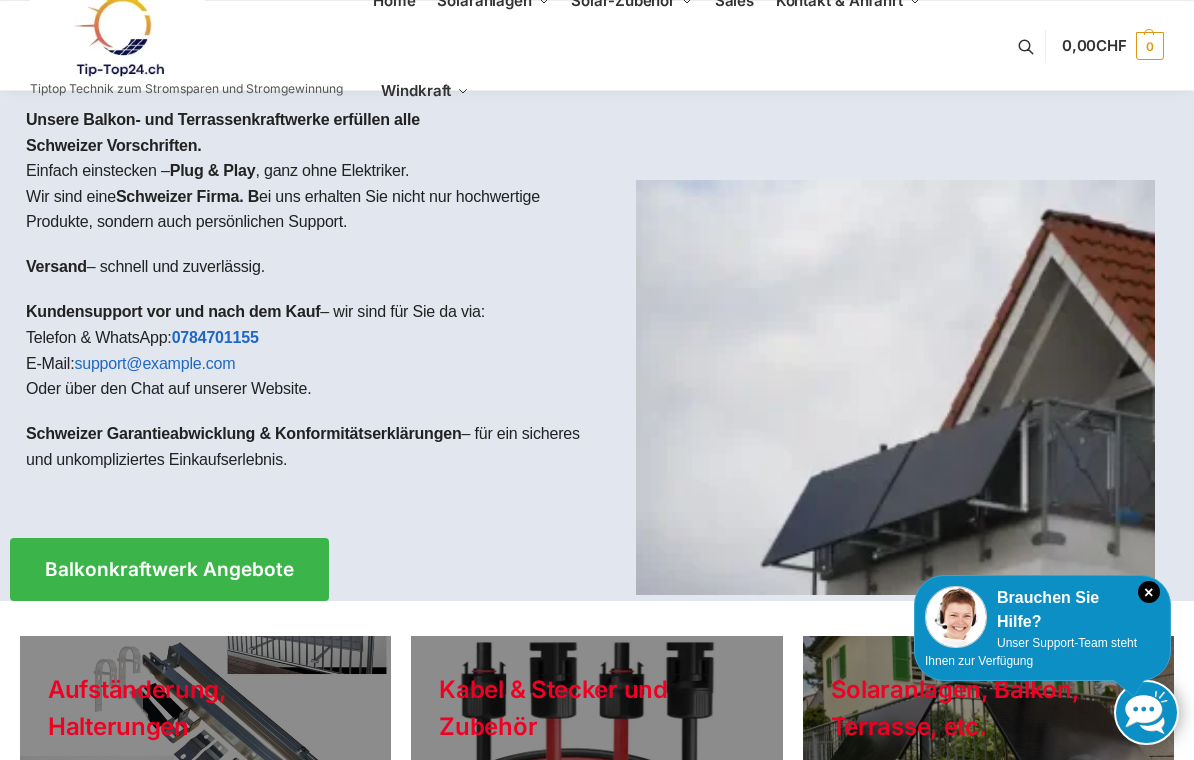 scroll, scrollTop: 0, scrollLeft: 0, axis: both 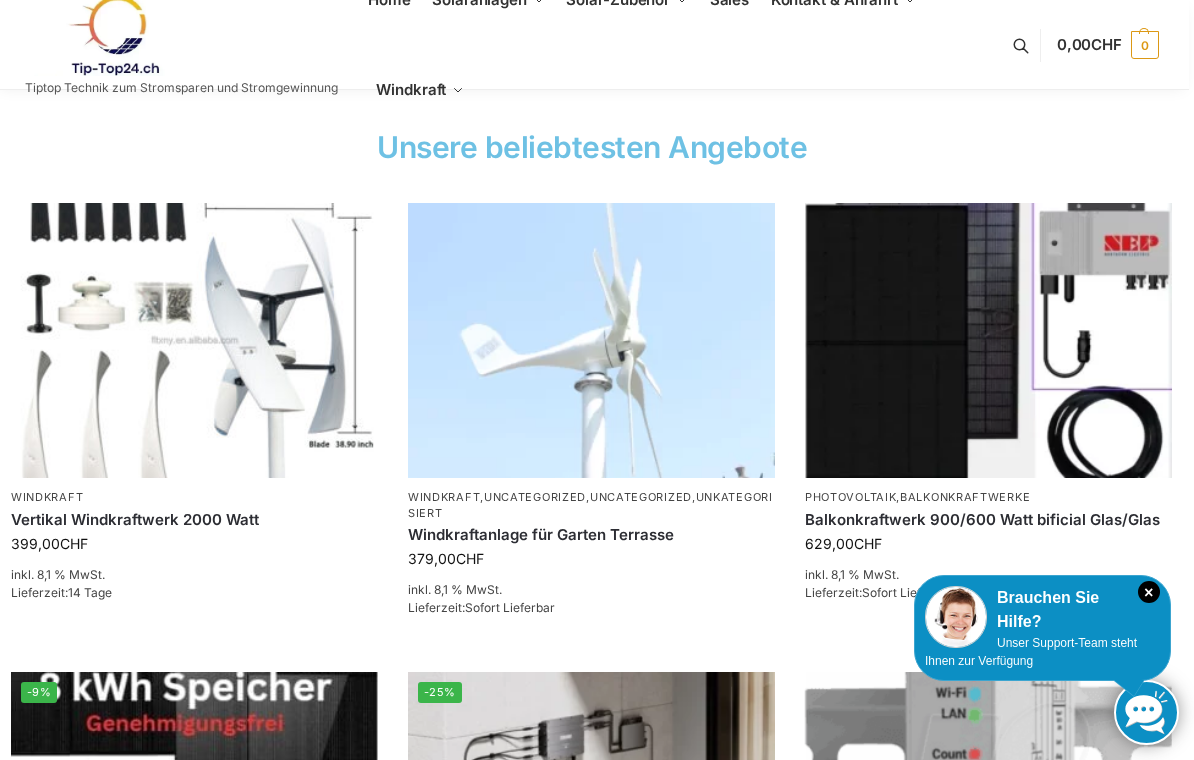 click at bounding box center (194, 340) 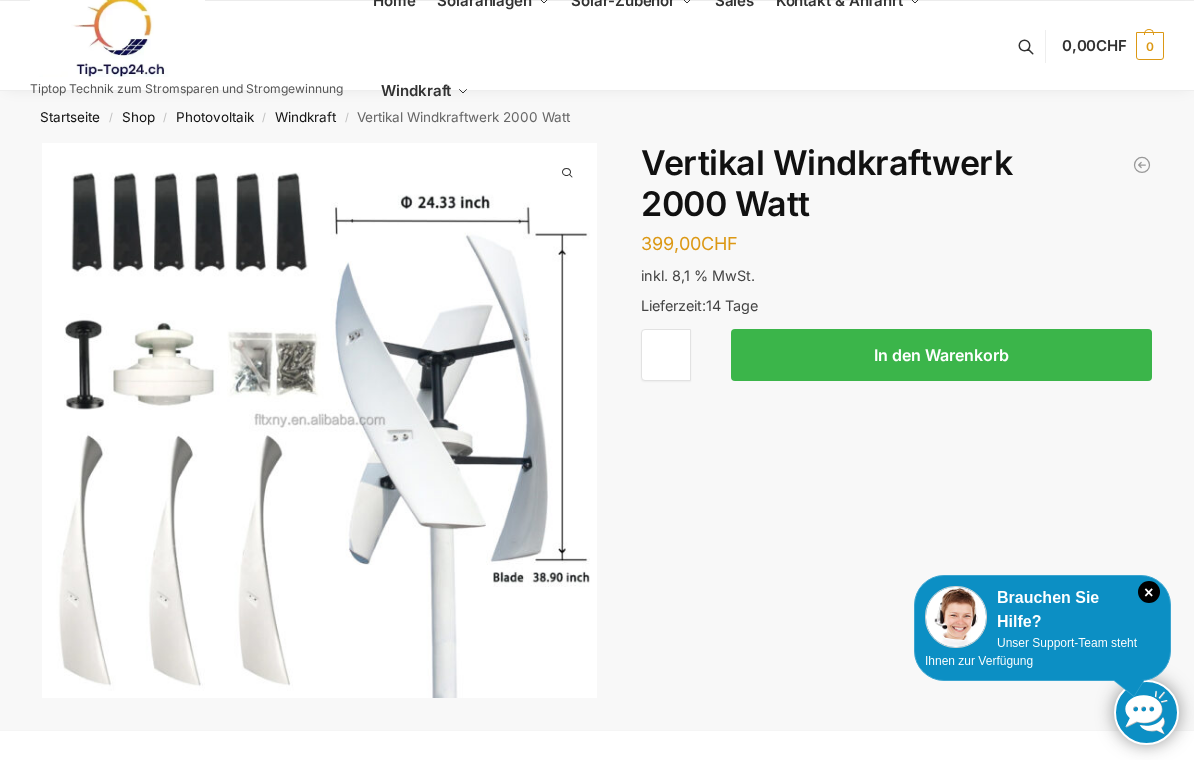scroll, scrollTop: 0, scrollLeft: 0, axis: both 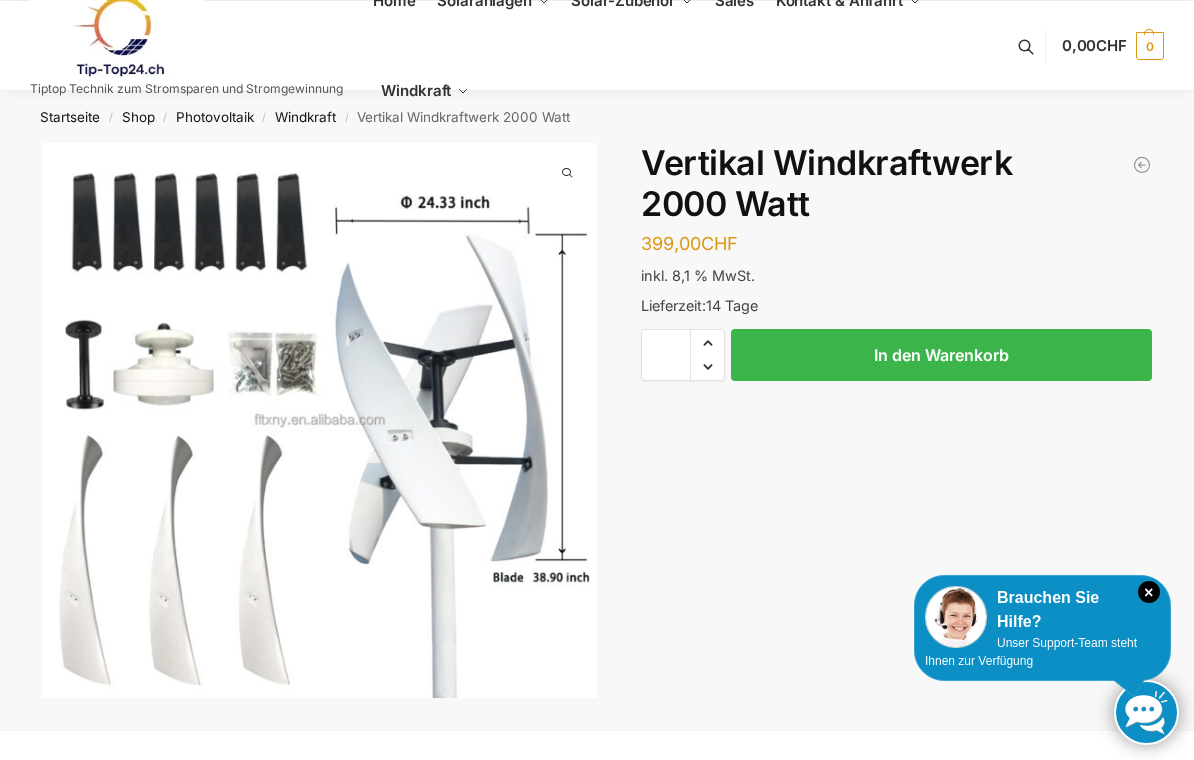click on "Windkraft" at bounding box center (305, 117) 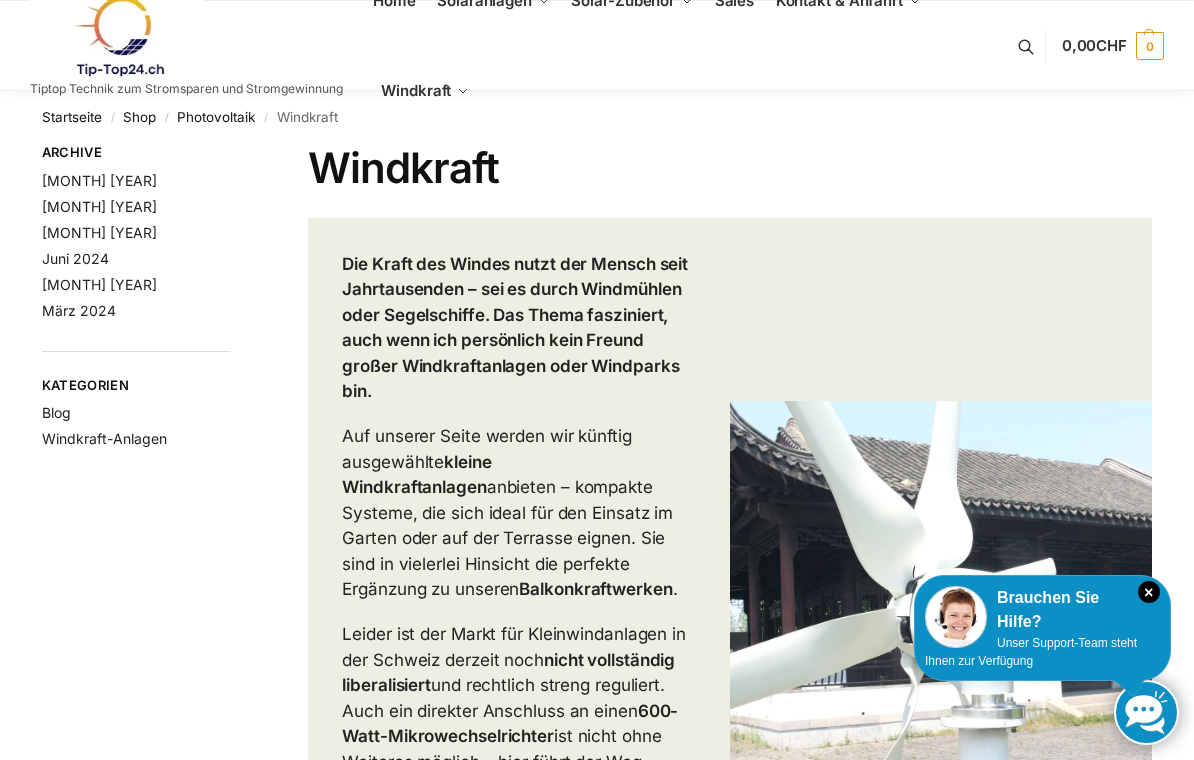 scroll, scrollTop: 0, scrollLeft: 0, axis: both 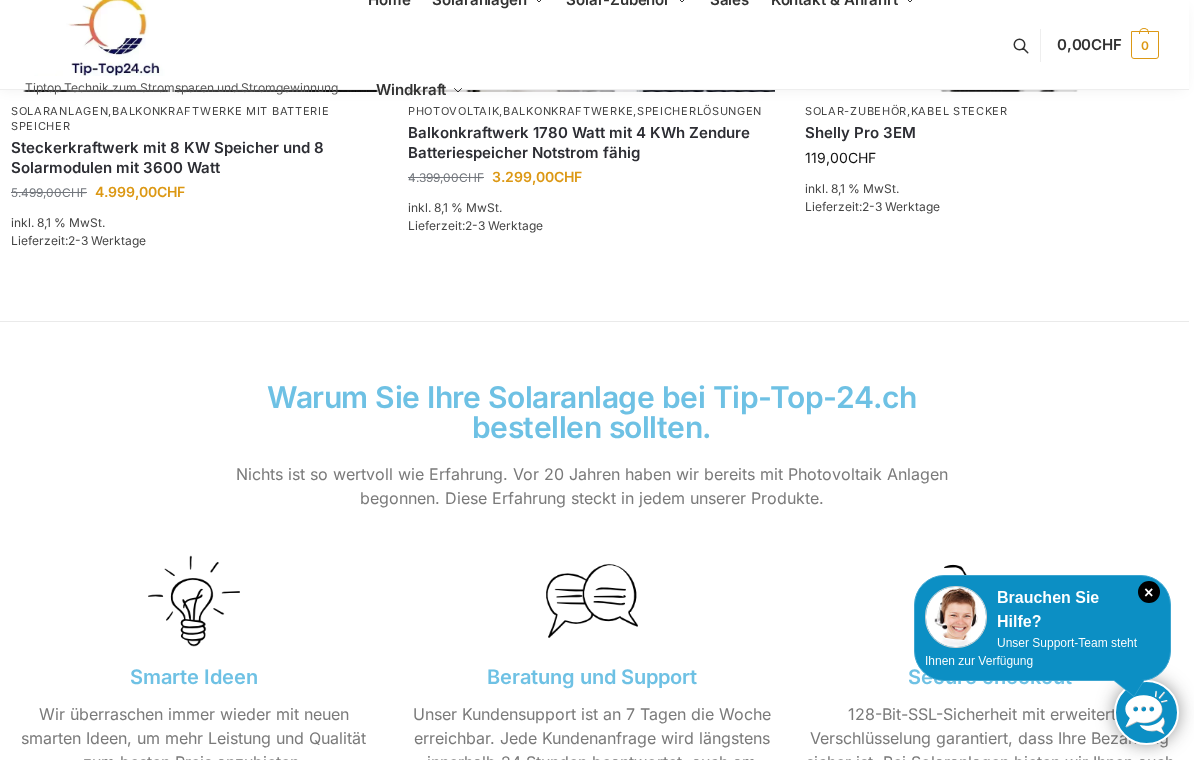 click on "×" at bounding box center [1149, 592] 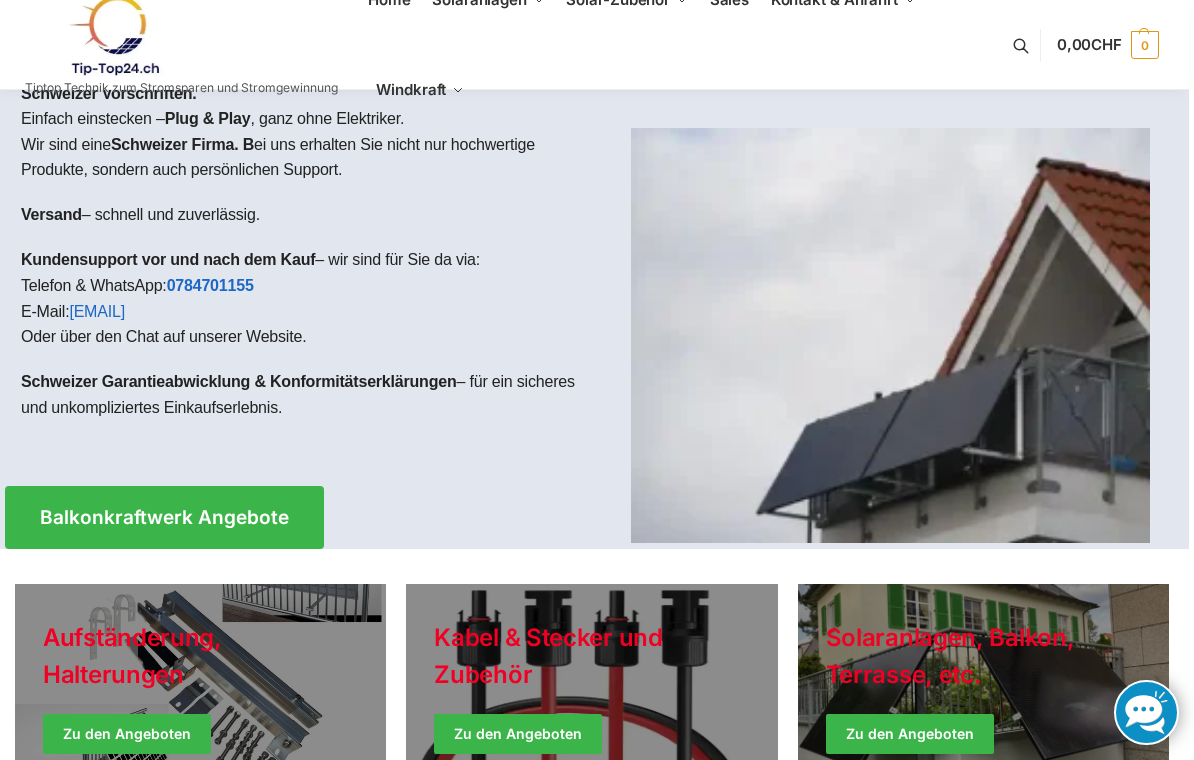 scroll, scrollTop: 51, scrollLeft: 5, axis: both 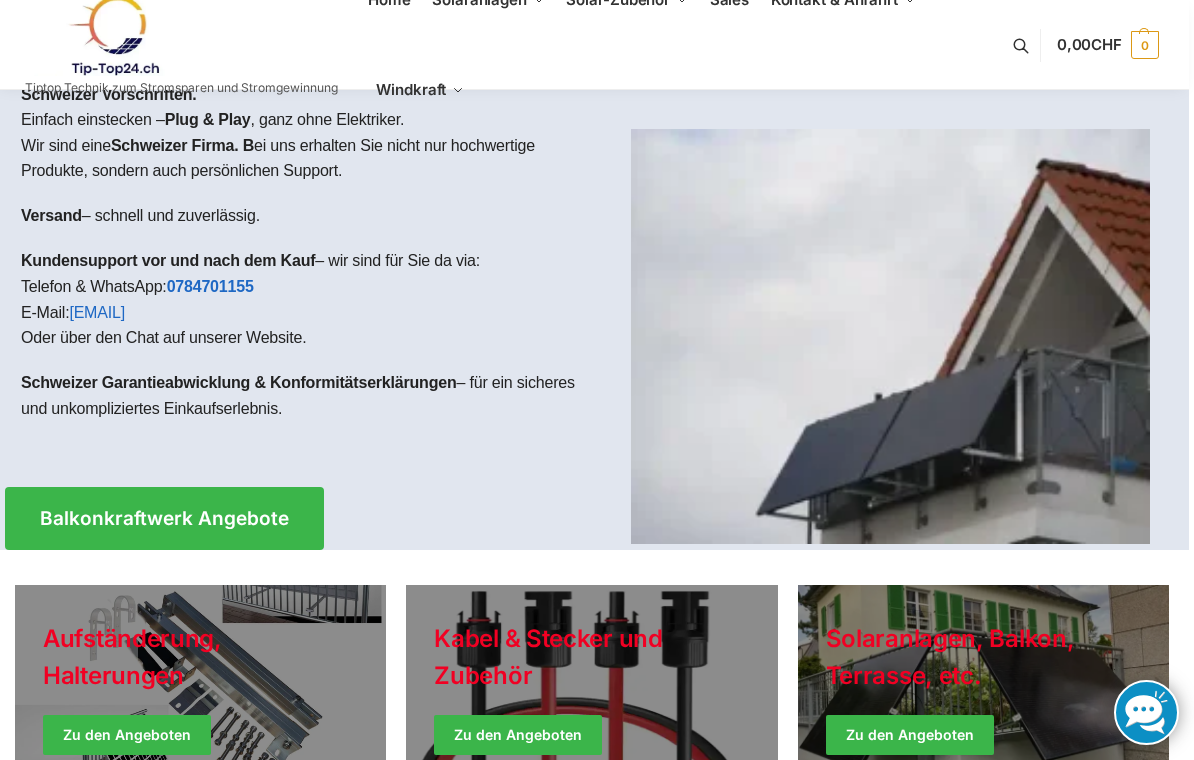 click on "Balkonkraftwerk Angebote" at bounding box center (164, 518) 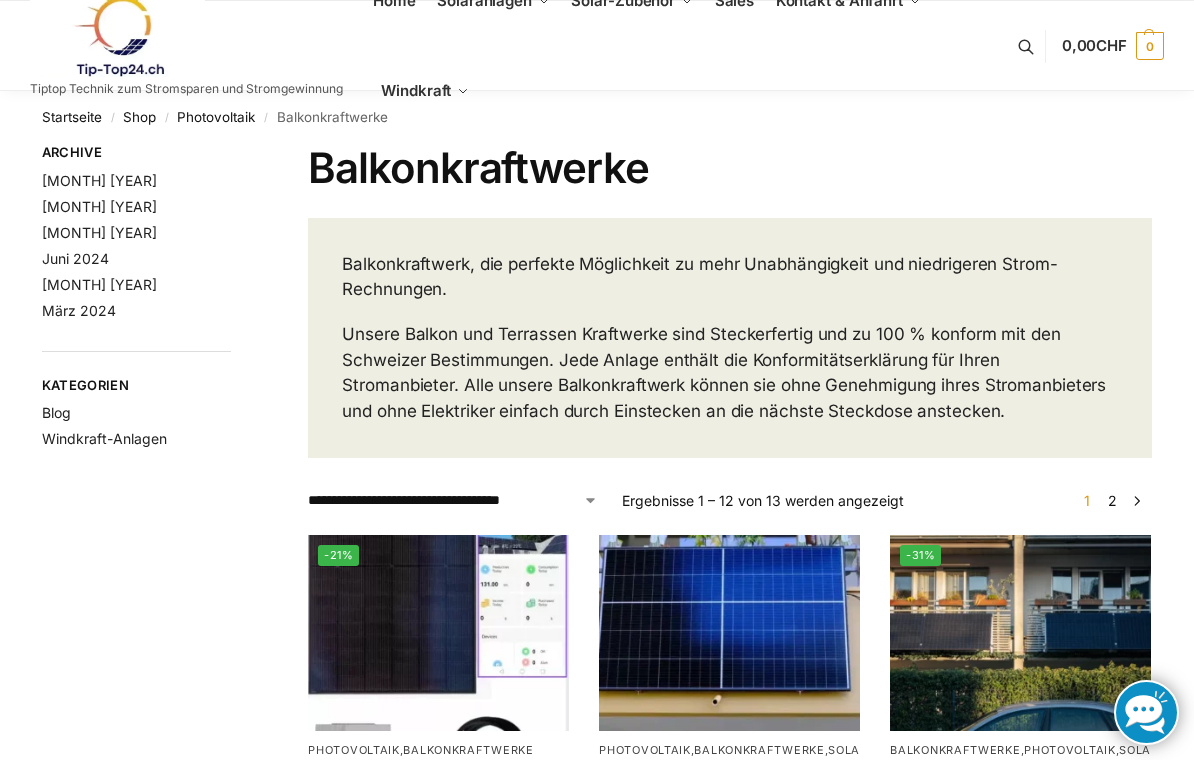 scroll, scrollTop: 0, scrollLeft: 0, axis: both 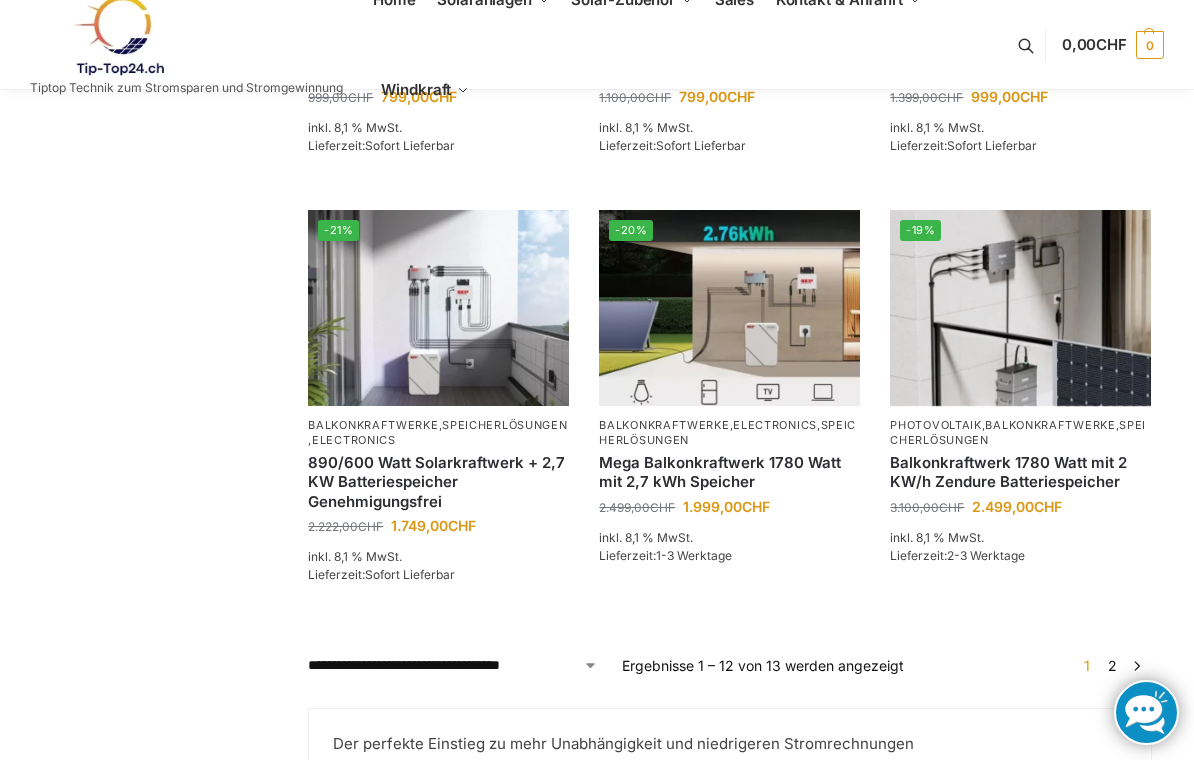click on "→" at bounding box center [1137, 665] 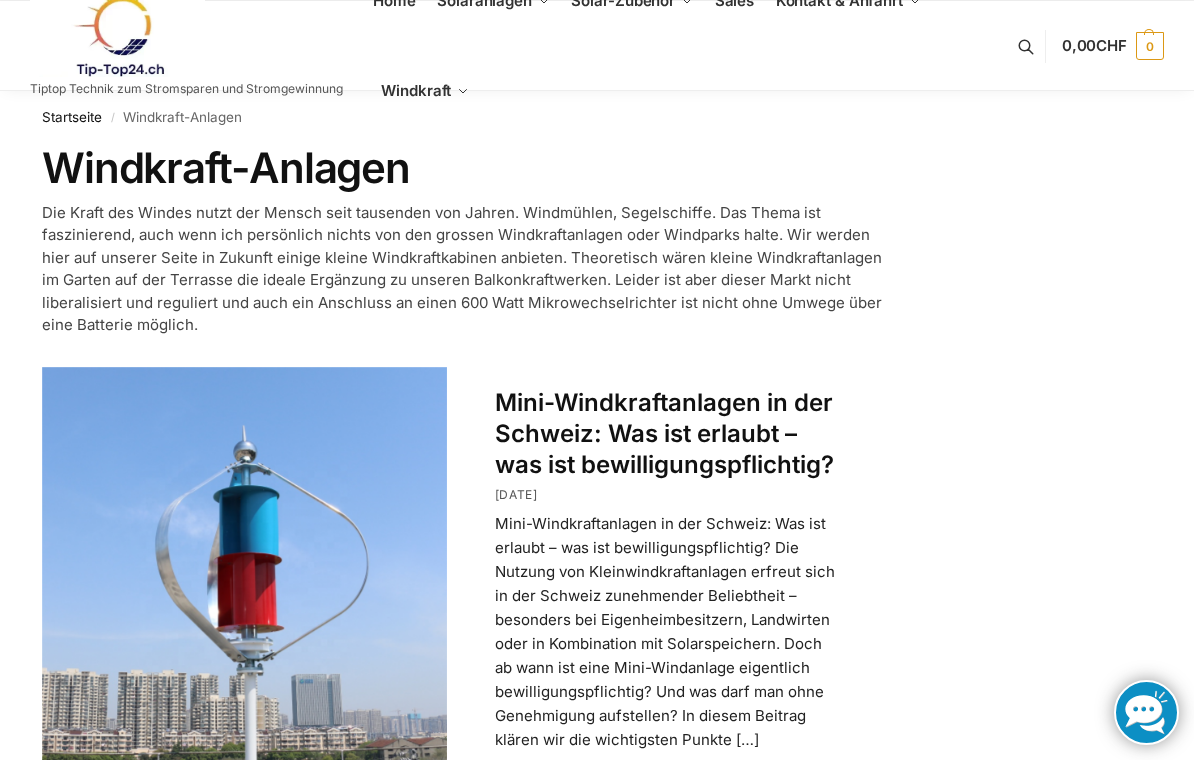 scroll, scrollTop: 0, scrollLeft: 0, axis: both 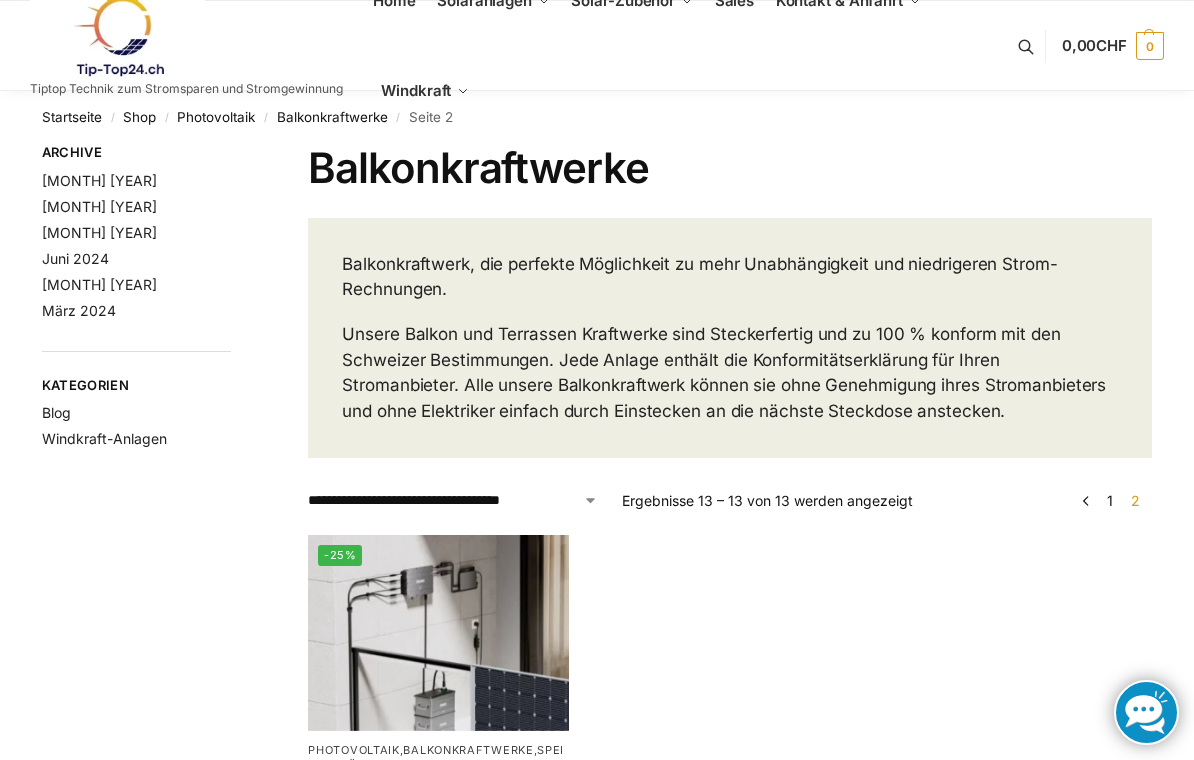 click on "Juli 2025" at bounding box center (99, 180) 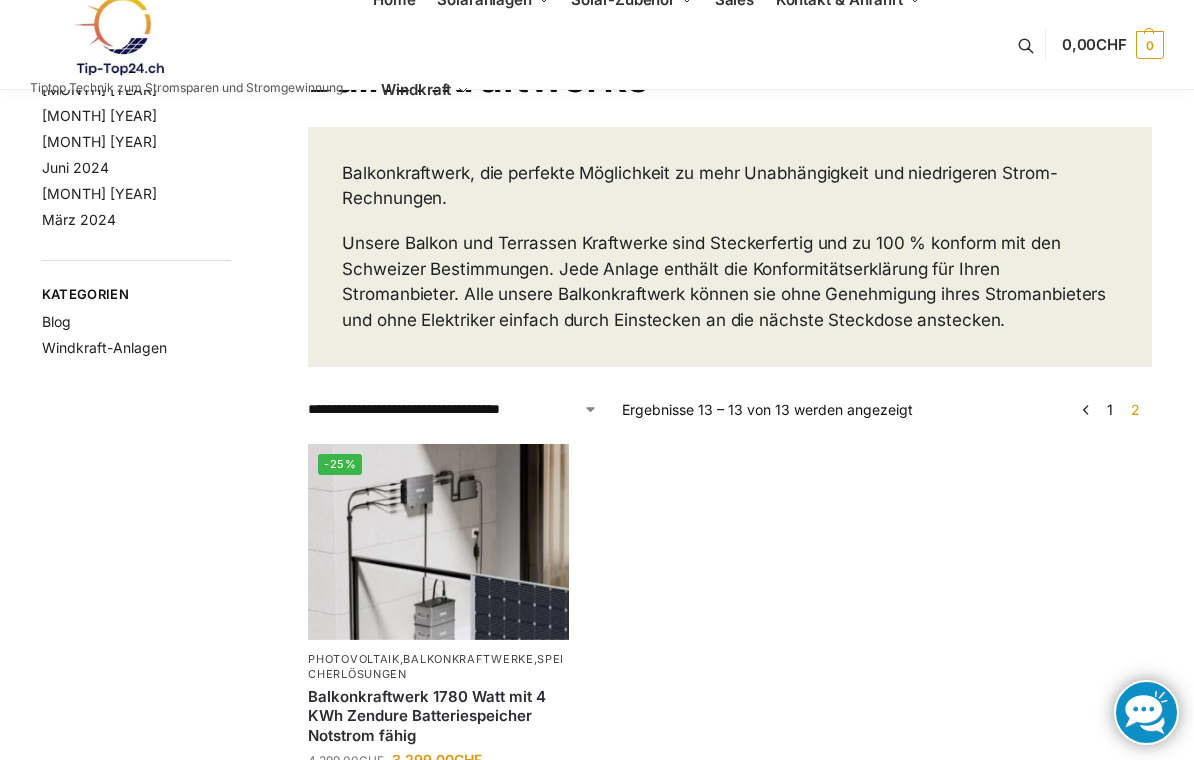 click on "April 2025" at bounding box center [99, 115] 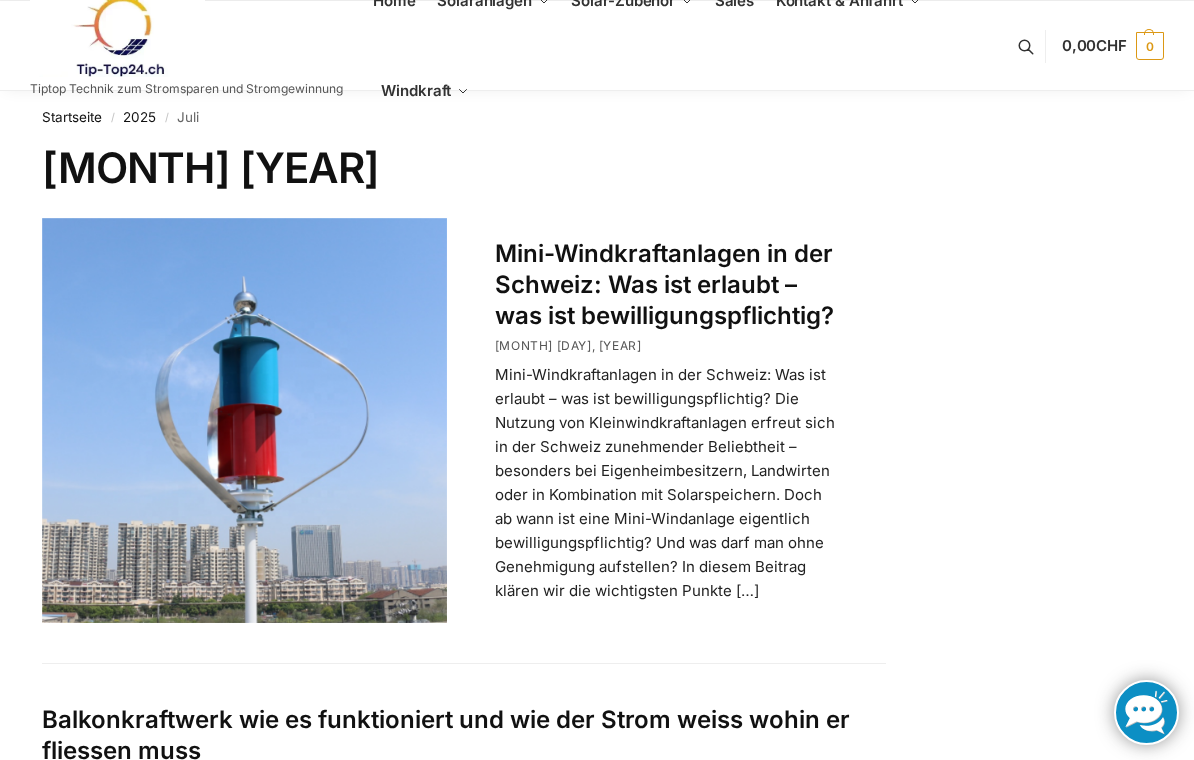 scroll, scrollTop: 0, scrollLeft: 0, axis: both 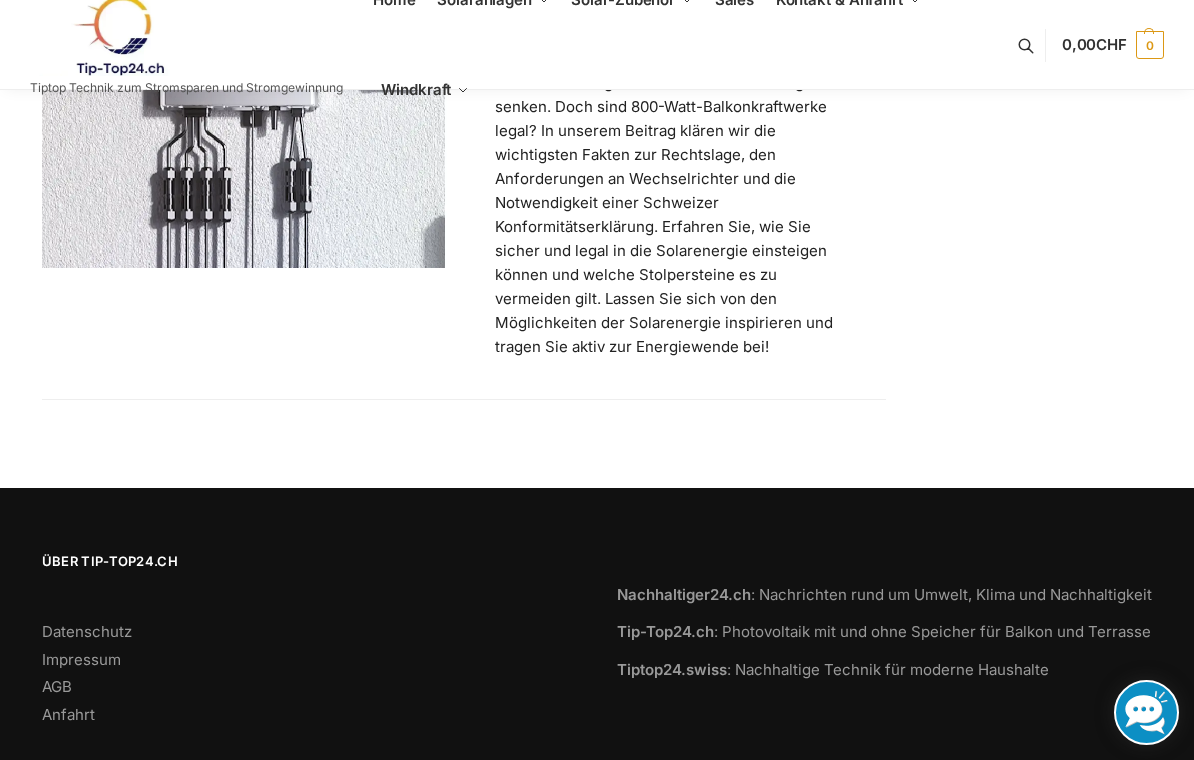 click on "[MONTH] [YEAR]
Sind 800-Watt-Balkonkraftwerke in der Schweiz legal? [MONTH] [DAY], [YEAR]   [MONTH] [DAY], [YEAR]
Die Nachfrage nach Balkonkraftwerken in der Schweiz boomt! Diese kompakten Mini-Photovoltaikanlagen ermöglichen es, selbst Strom zu erzeugen und die Stromrechnung zu senken. Doch sind 800-Watt-Balkonkraftwerke legal? In unserem Beitrag klären wir die wichtigsten Fakten zur Rechtslage, den Anforderungen an Wechselrichter und die Notwendigkeit einer Schweizer Konformitätserklärung. Erfahren Sie, wie Sie sicher und legal in die Solarenergie einsteigen können und welche Stolpersteine es zu vermeiden gilt. Lassen Sie sich von den Möglichkeiten der Solarenergie inspirieren und tragen Sie aktiv zur Energiewende bei!" at bounding box center (597, 119) 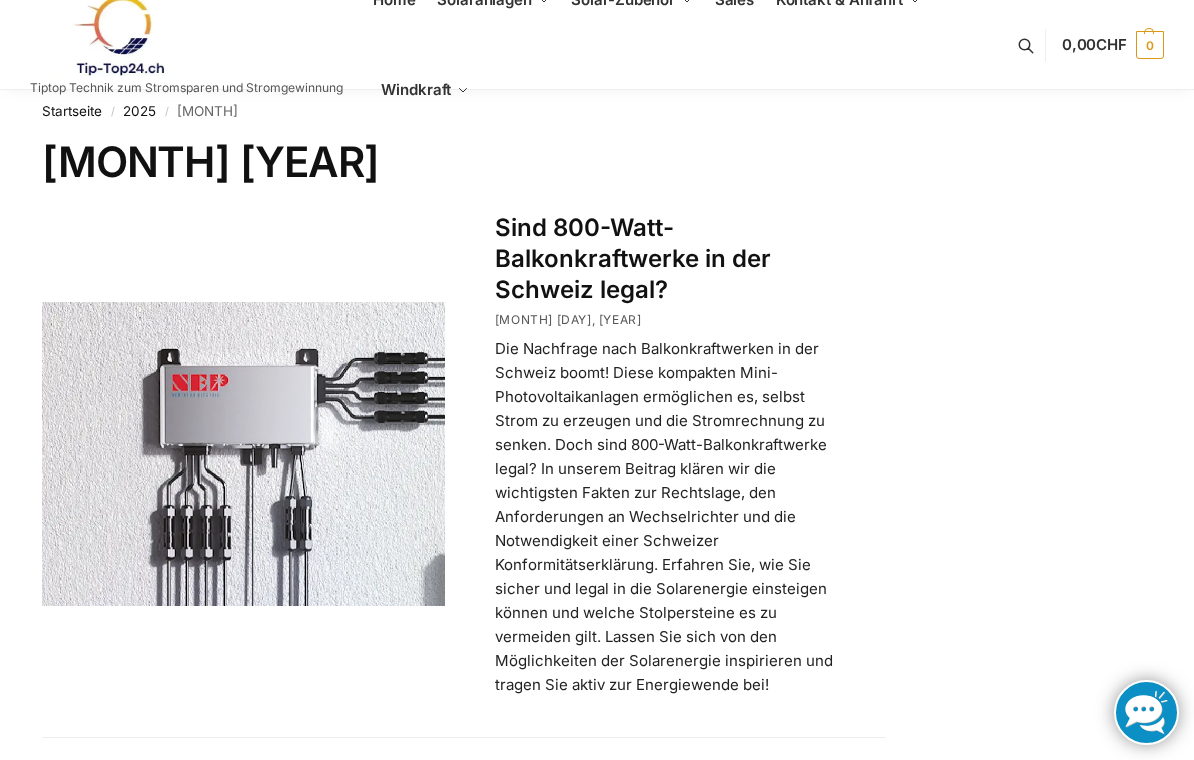 scroll, scrollTop: 11, scrollLeft: 0, axis: vertical 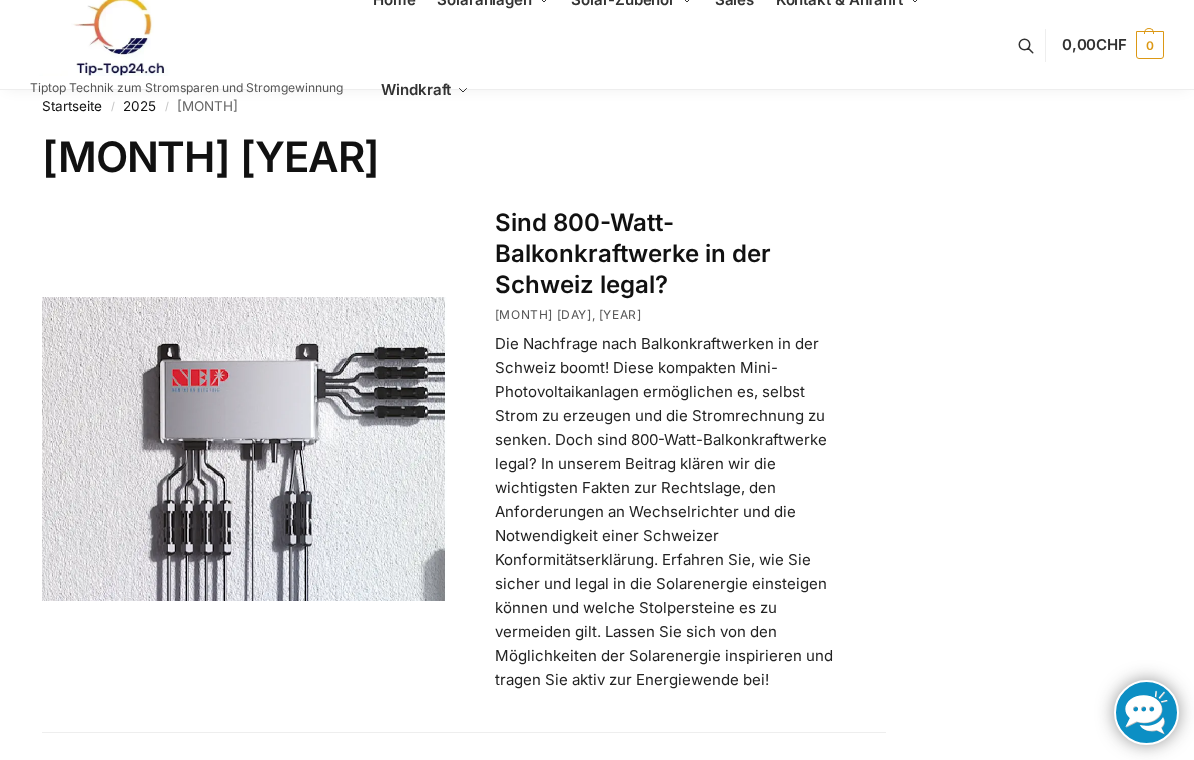 click on "Sind 800-Watt-Balkonkraftwerke in der Schweiz legal?" at bounding box center (633, 253) 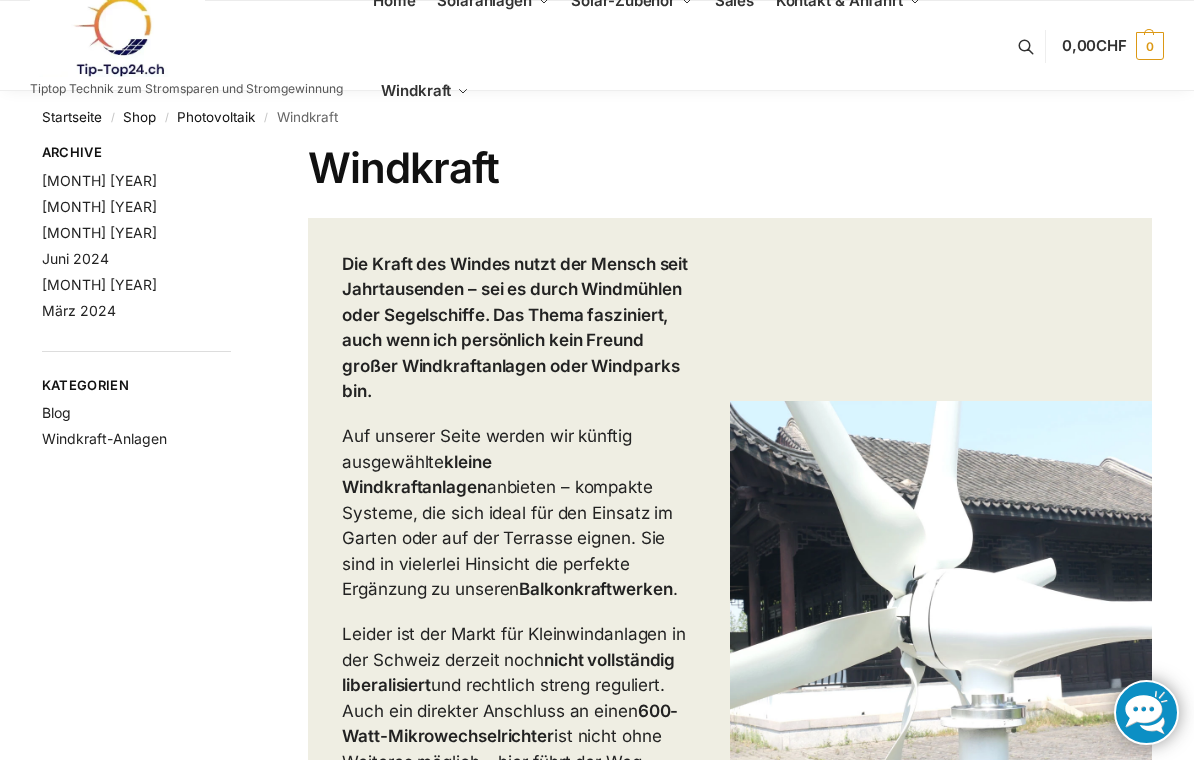 scroll, scrollTop: 0, scrollLeft: 0, axis: both 